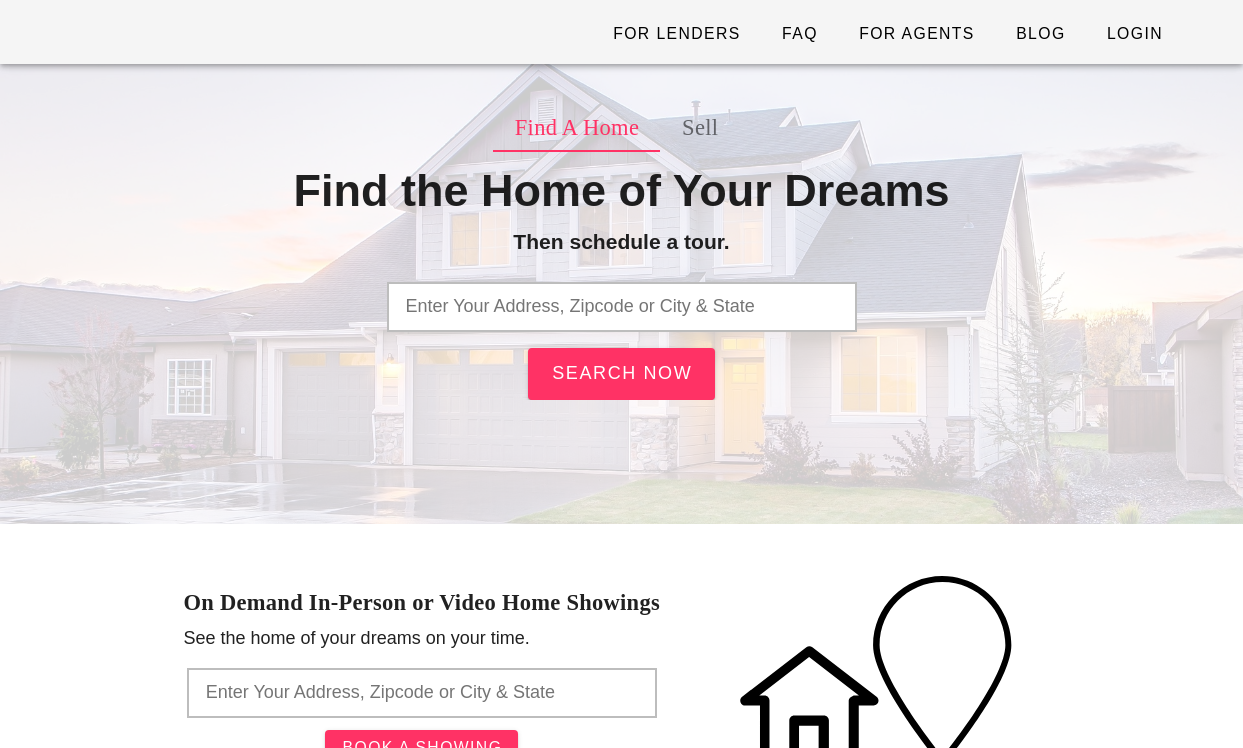 scroll, scrollTop: 0, scrollLeft: 0, axis: both 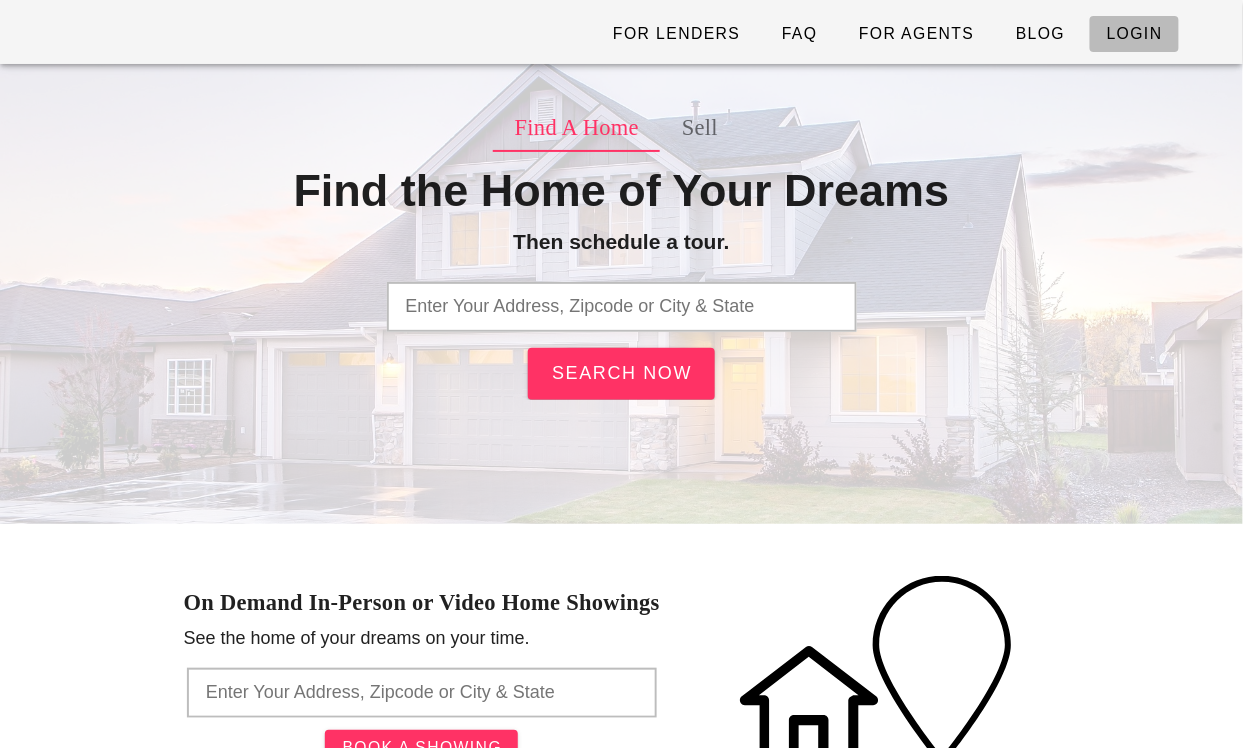 click on "Login" at bounding box center (1134, 34) 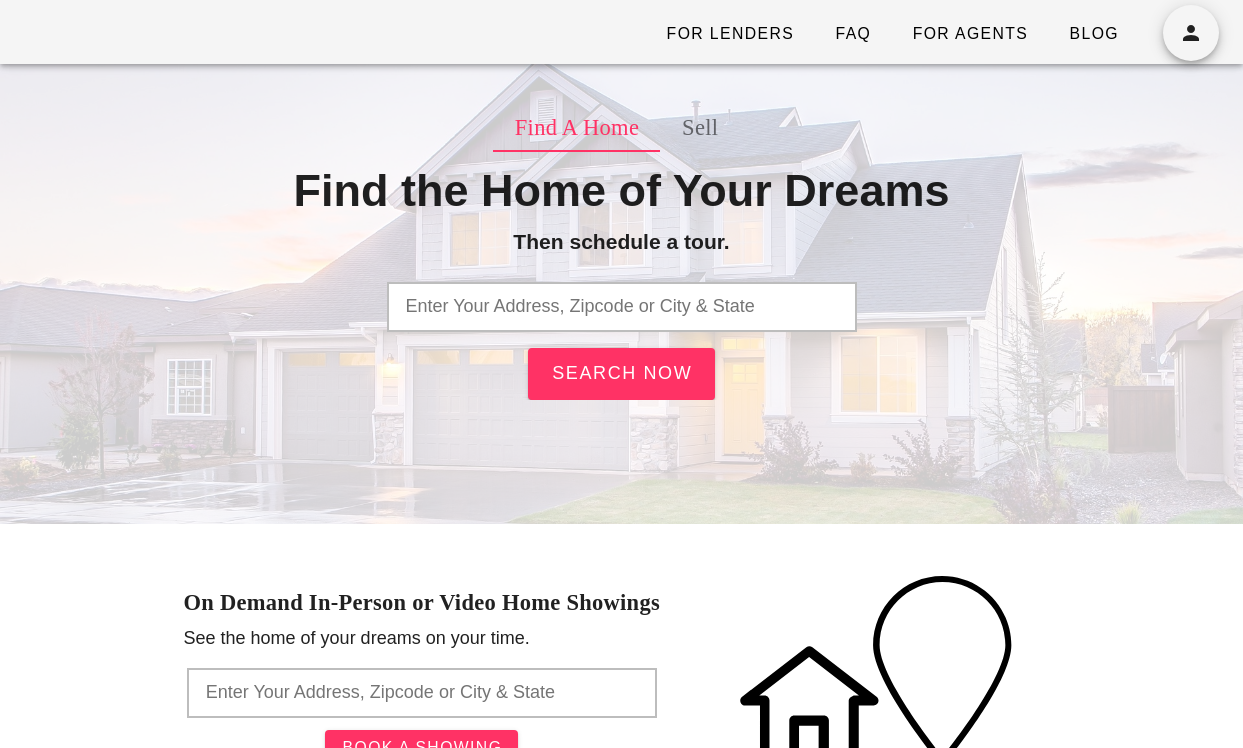 scroll, scrollTop: 0, scrollLeft: 0, axis: both 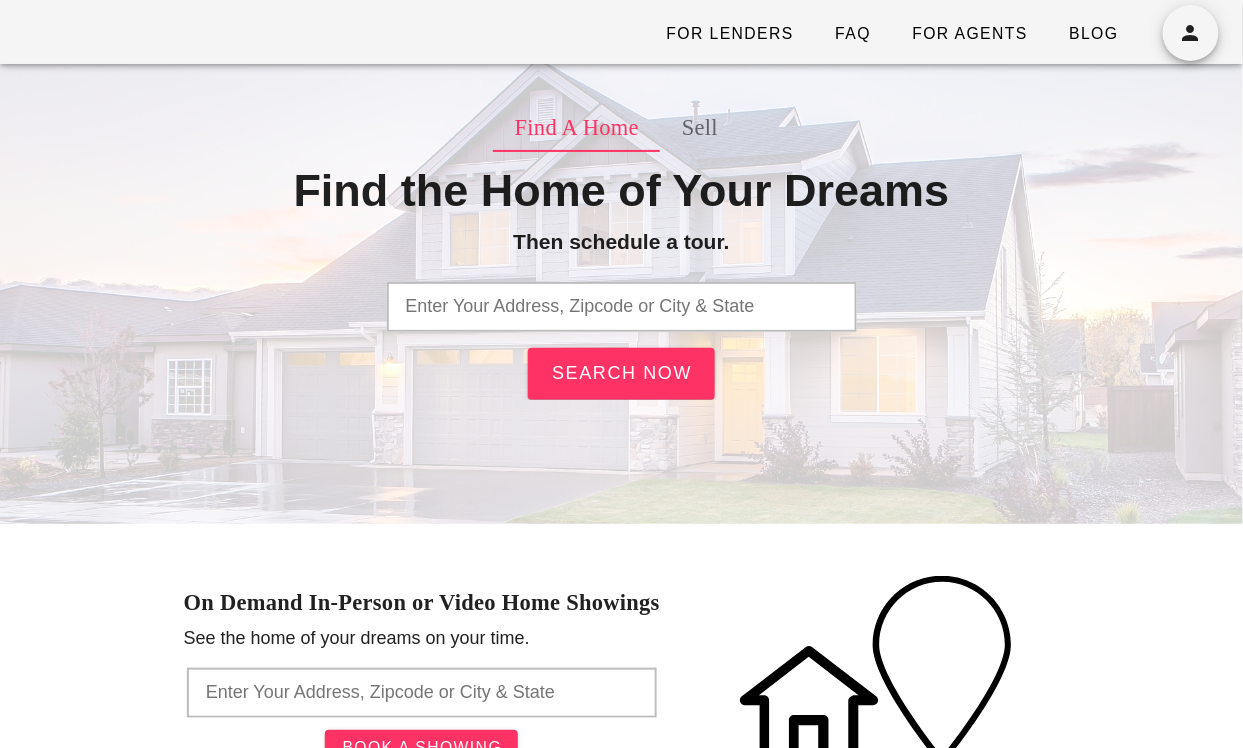 click at bounding box center [622, 307] 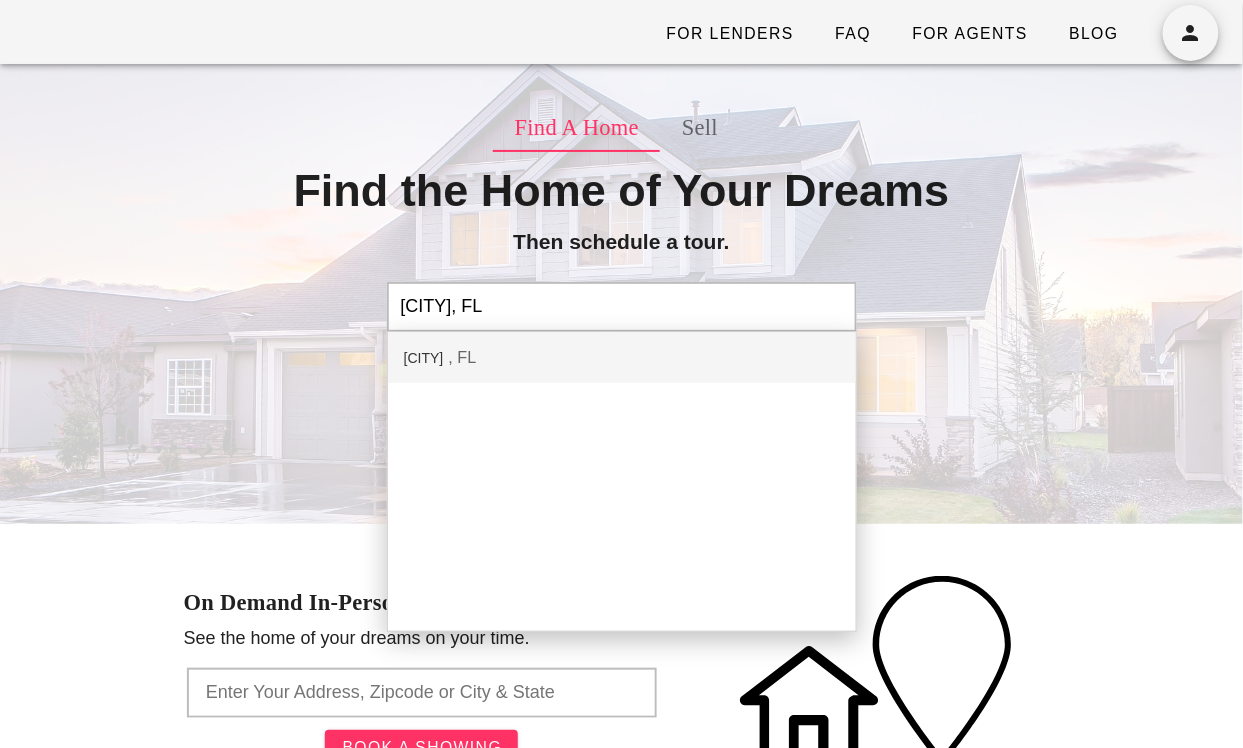 click on "[CITY]   [STATE]" at bounding box center [622, 357] 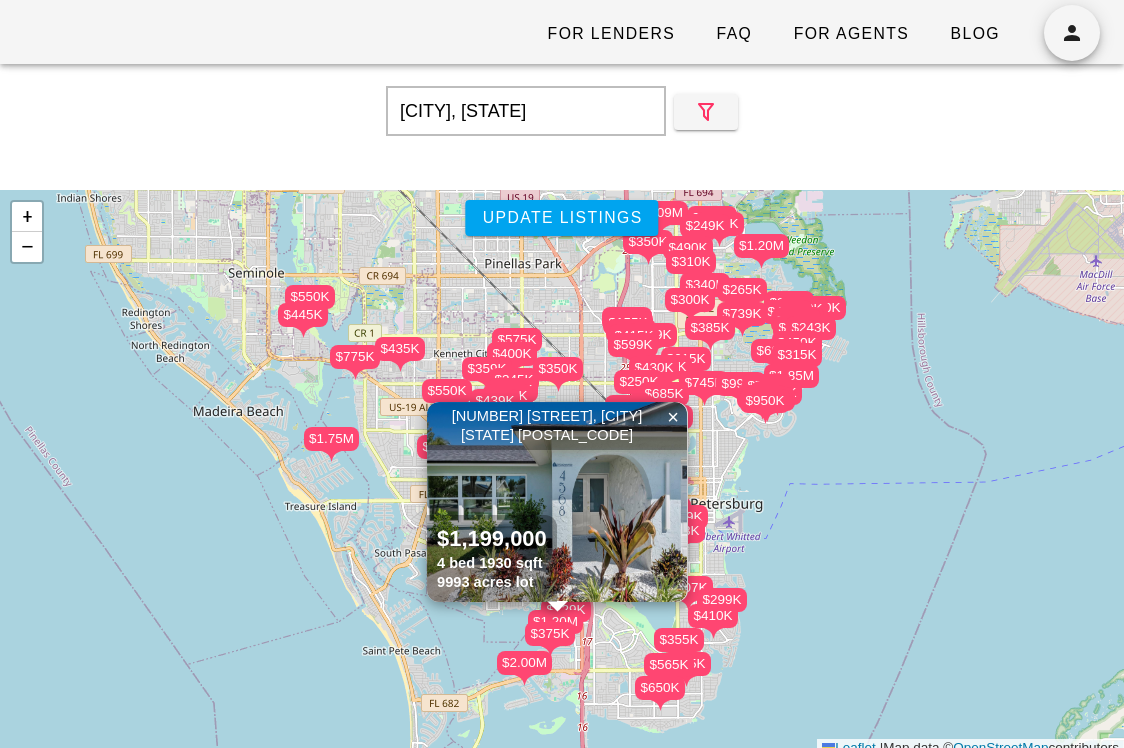 scroll, scrollTop: 0, scrollLeft: 0, axis: both 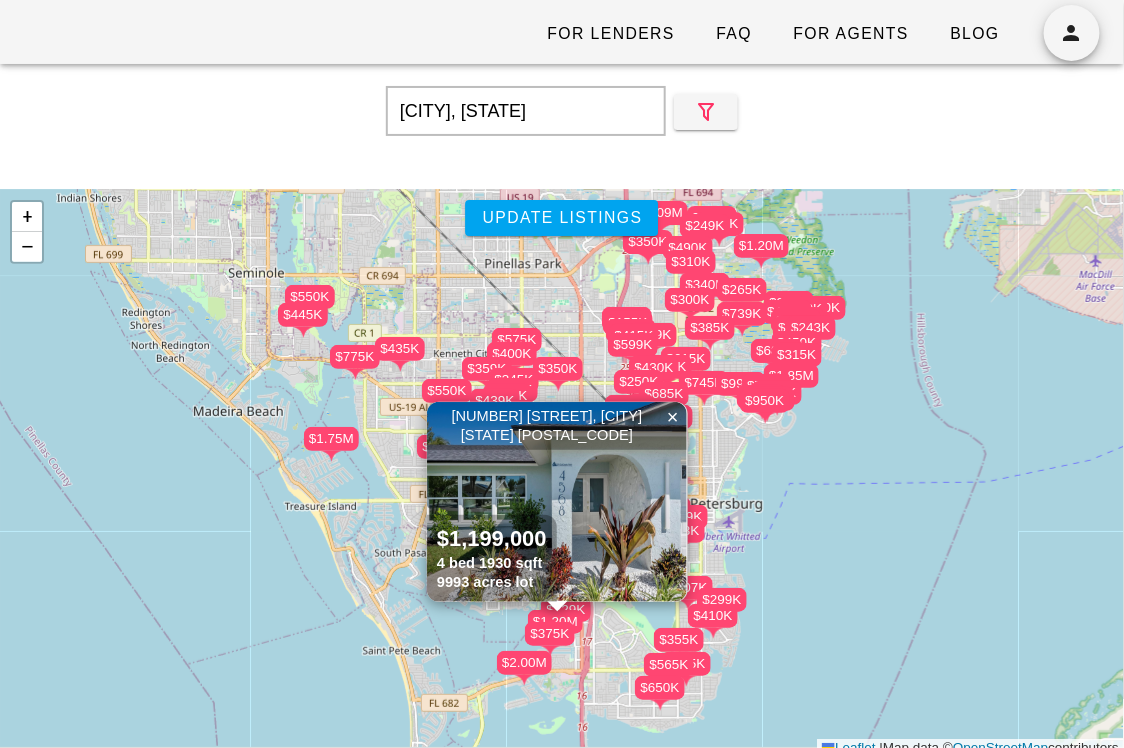 click on "$478K" at bounding box center (615, 532) 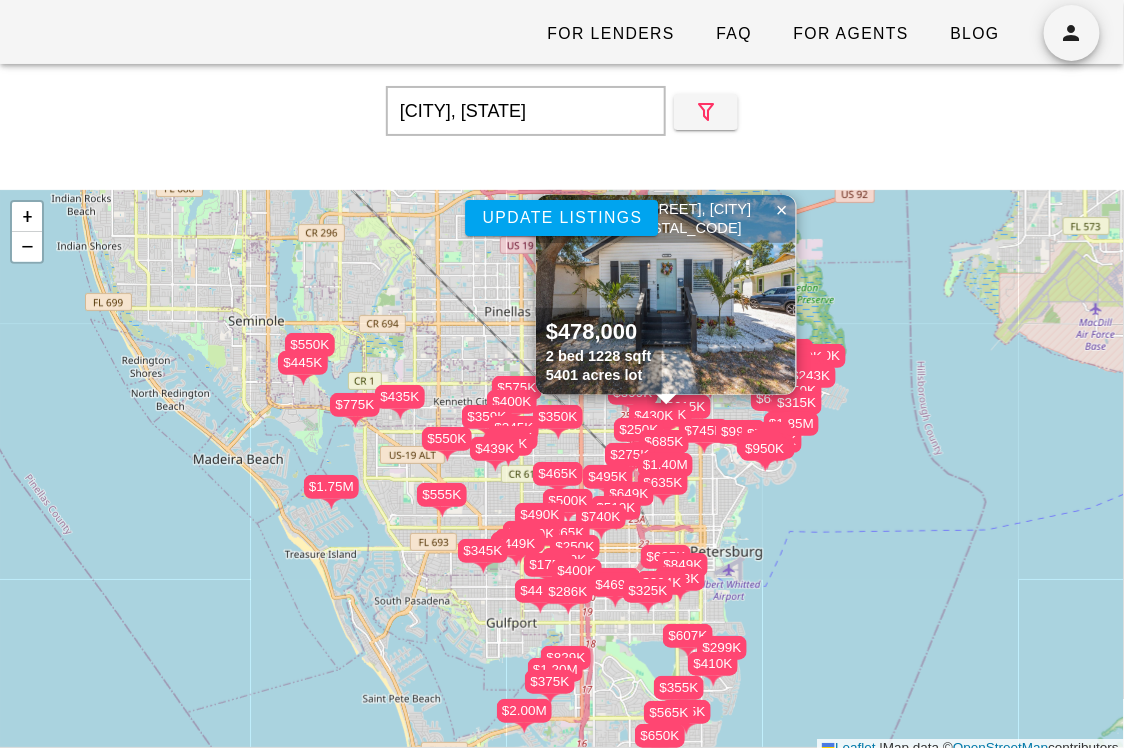 click at bounding box center (666, 295) 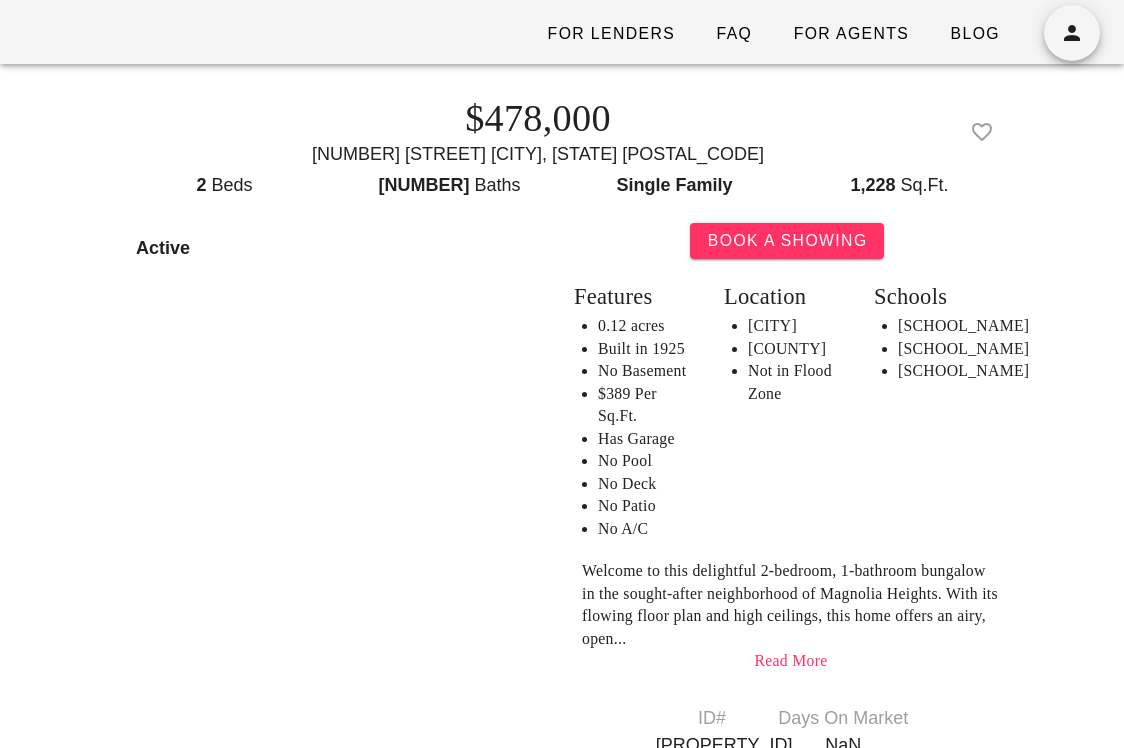 scroll, scrollTop: 0, scrollLeft: 0, axis: both 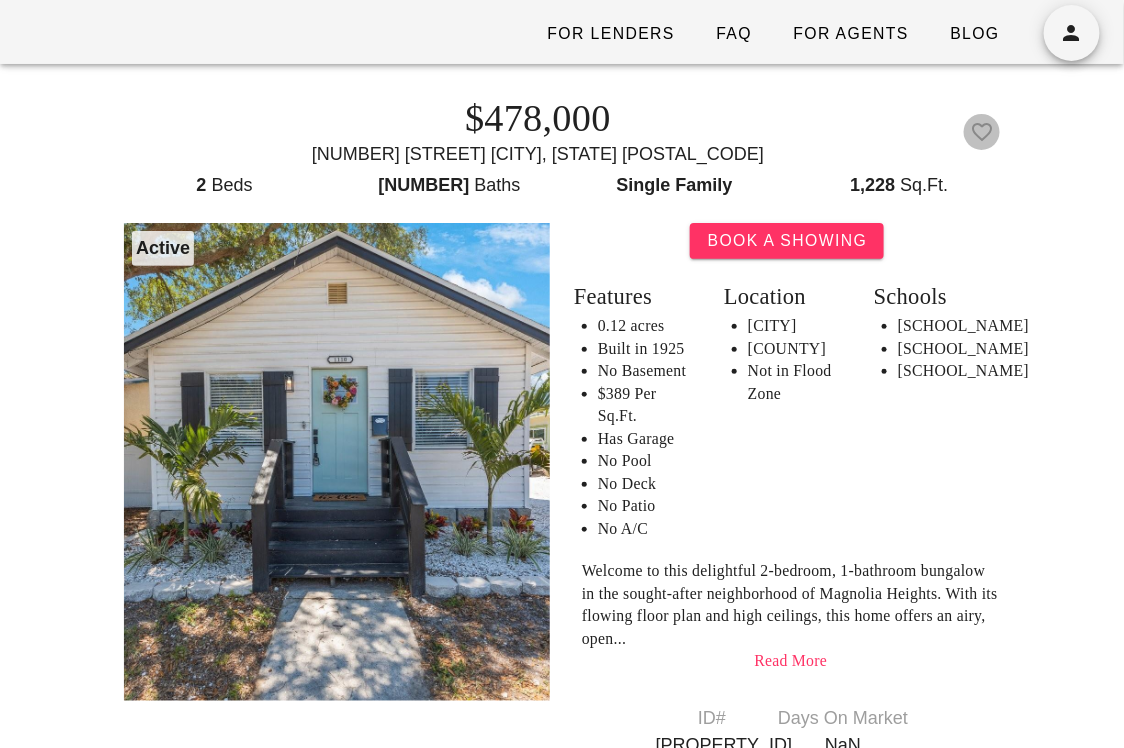 click at bounding box center [982, 132] 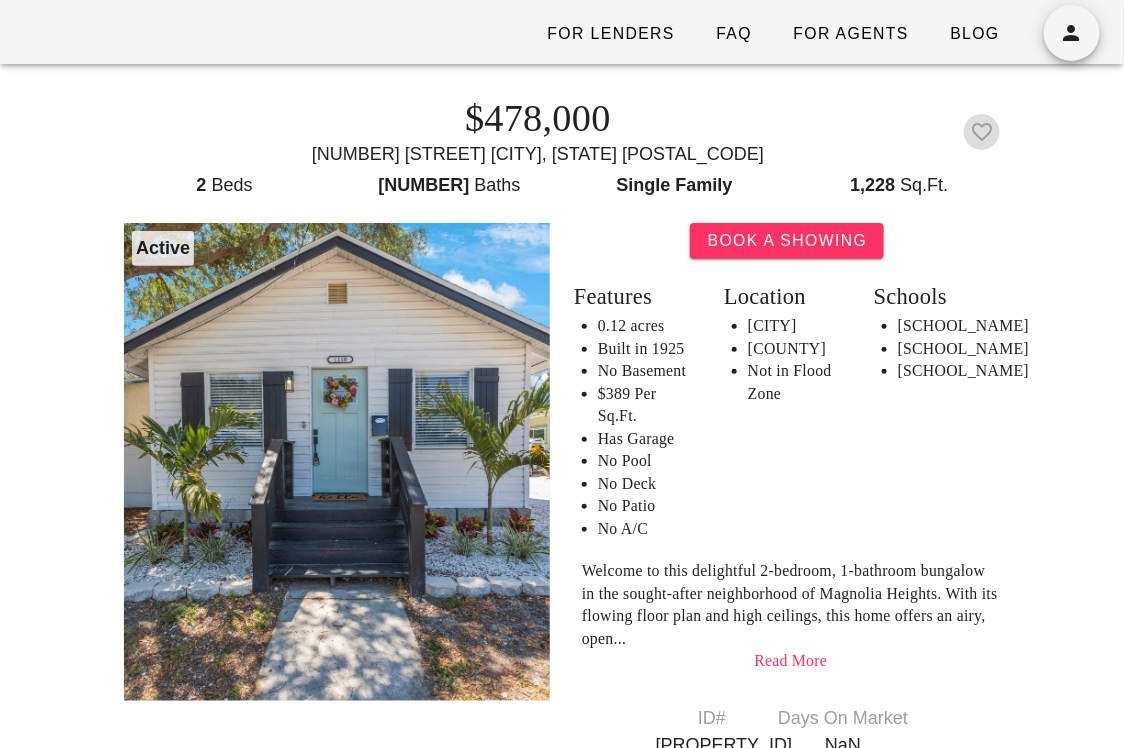click at bounding box center [982, 132] 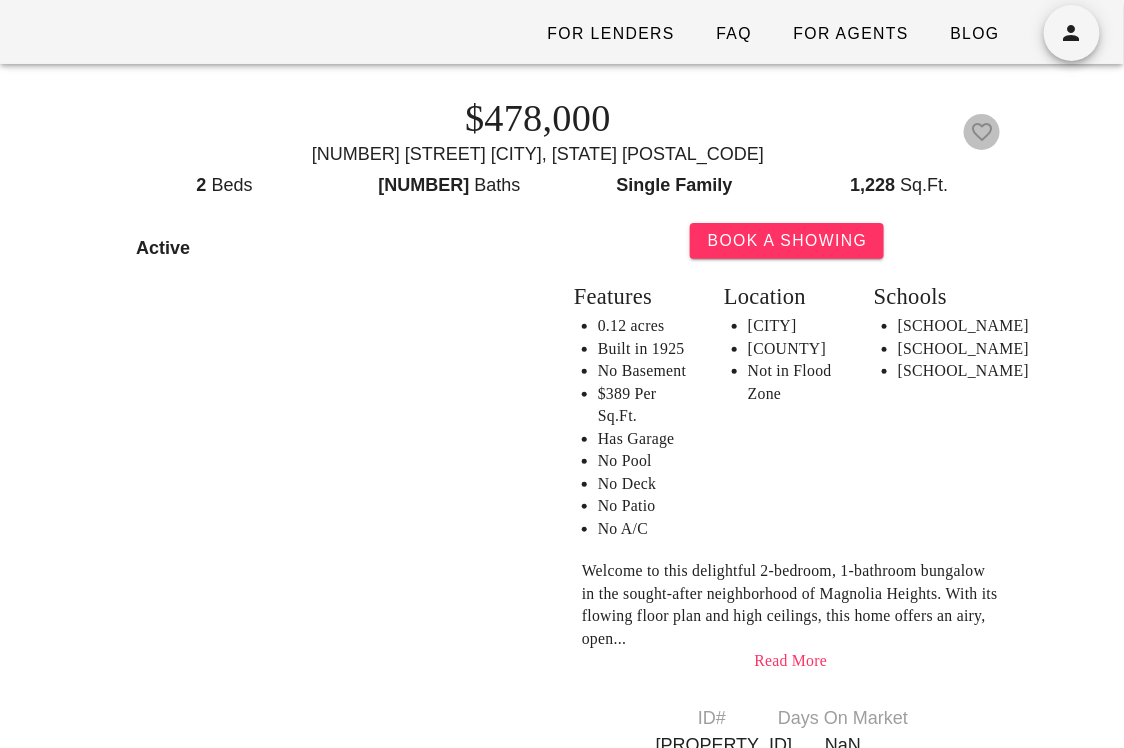 click at bounding box center (982, 132) 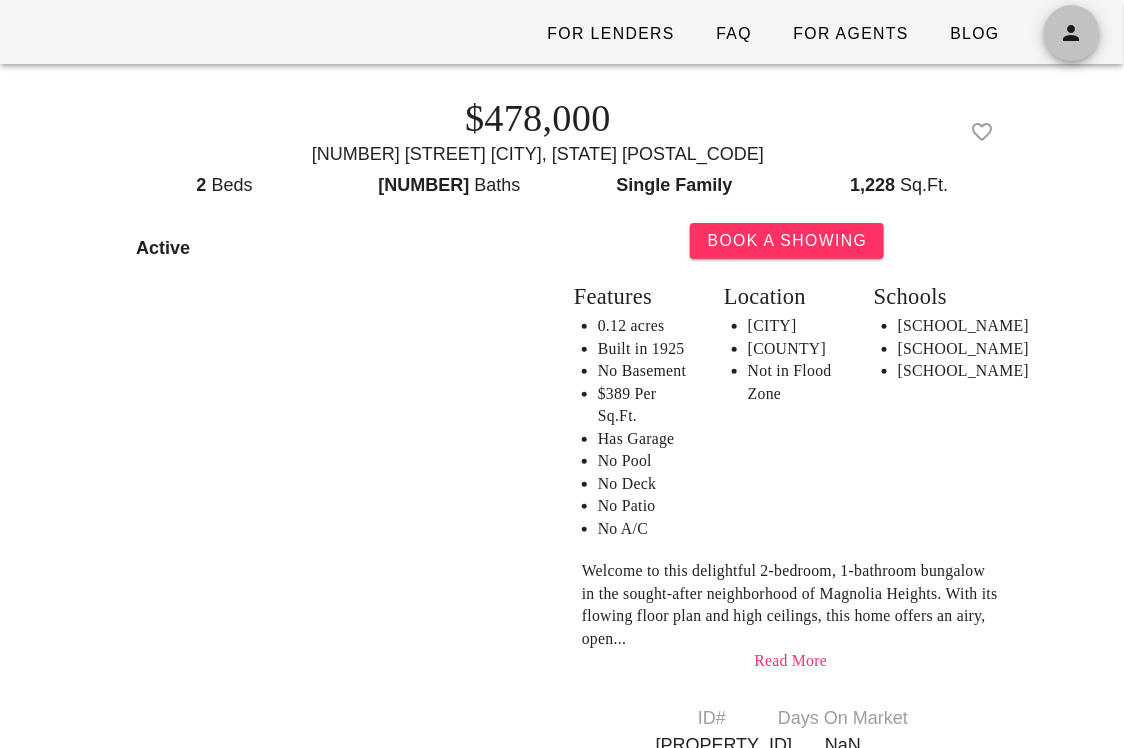 click at bounding box center (1072, 33) 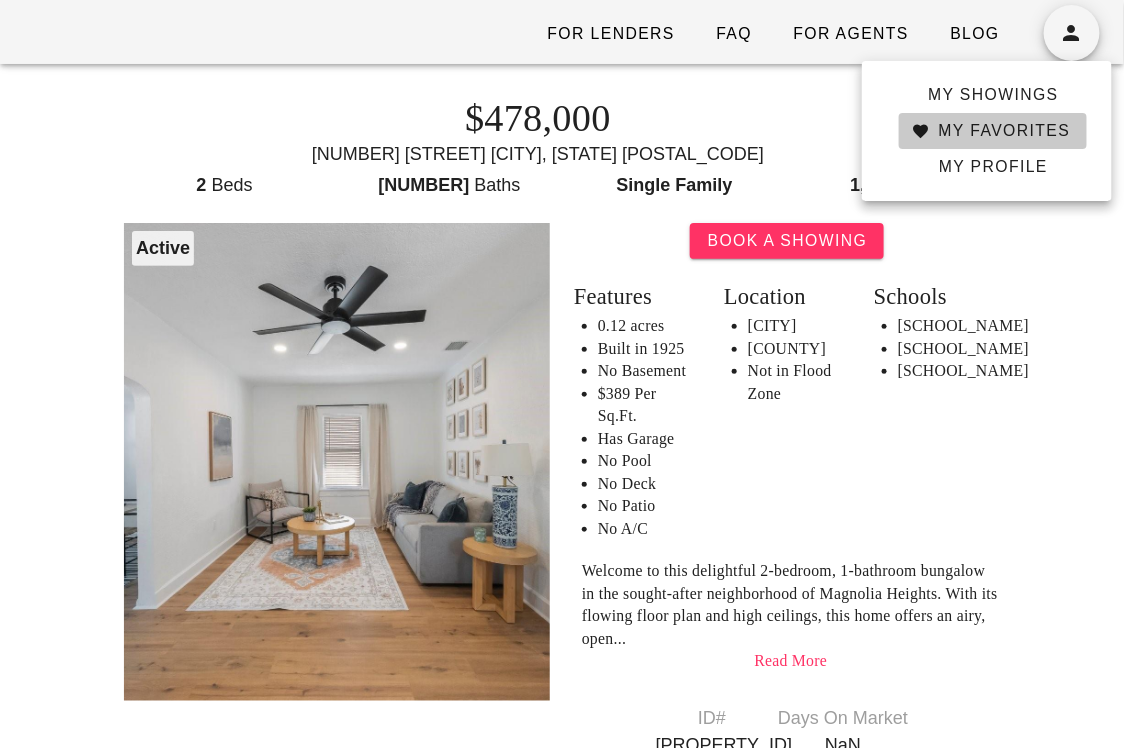 click on "My Favorites" at bounding box center [992, 131] 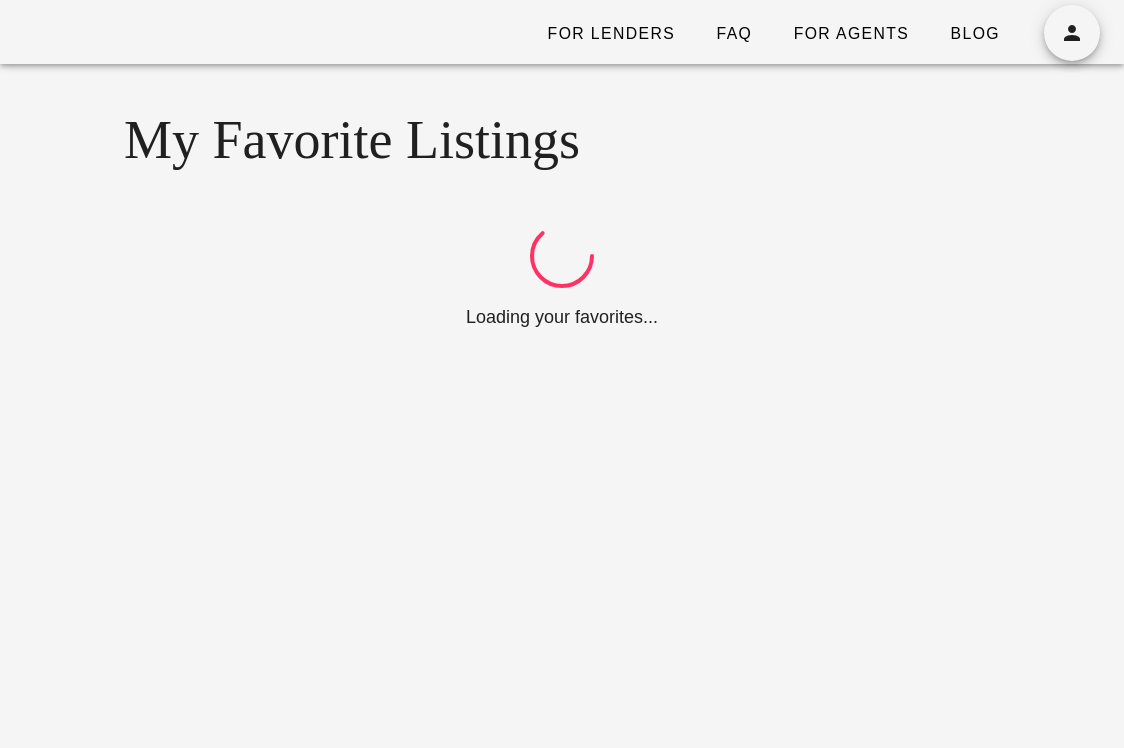 scroll, scrollTop: 0, scrollLeft: 0, axis: both 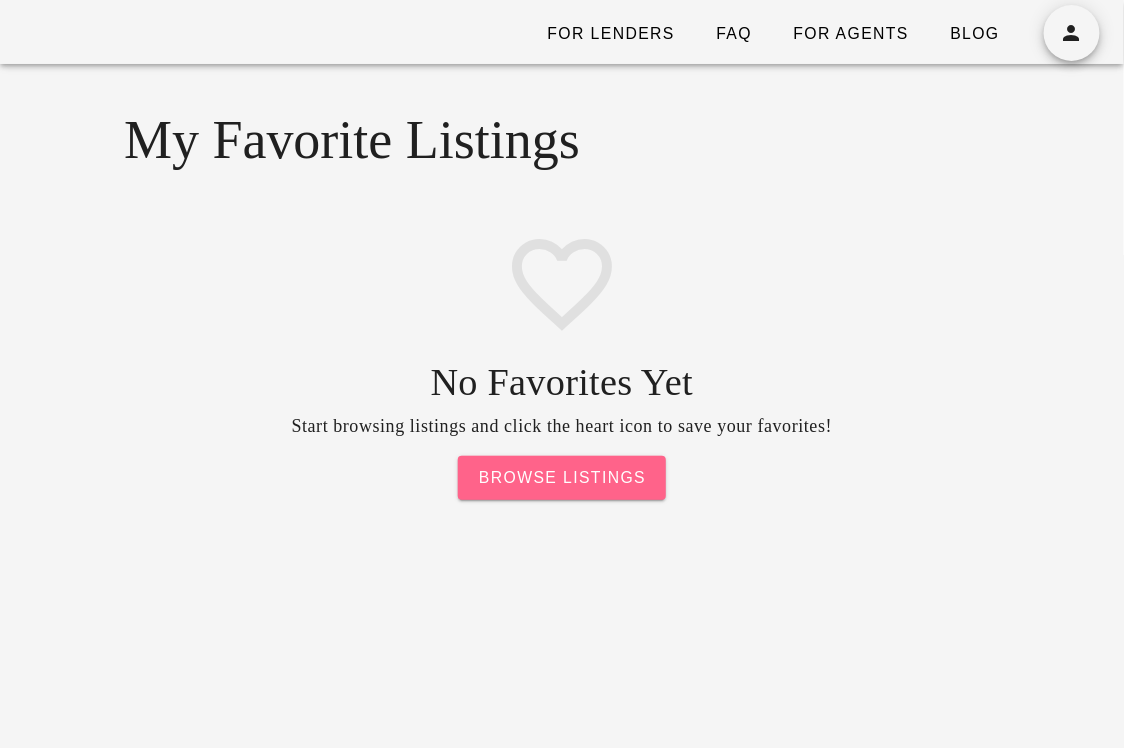 click on "Browse Listings" at bounding box center [562, 478] 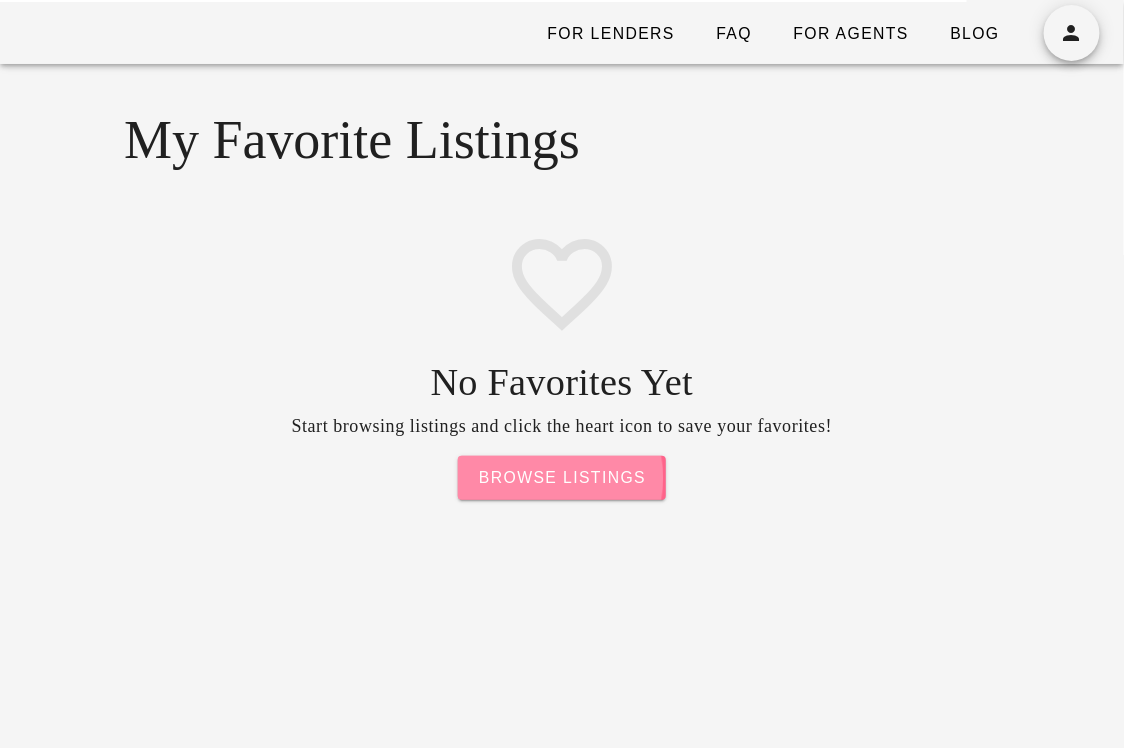 click on "Browse Listings" at bounding box center [562, 478] 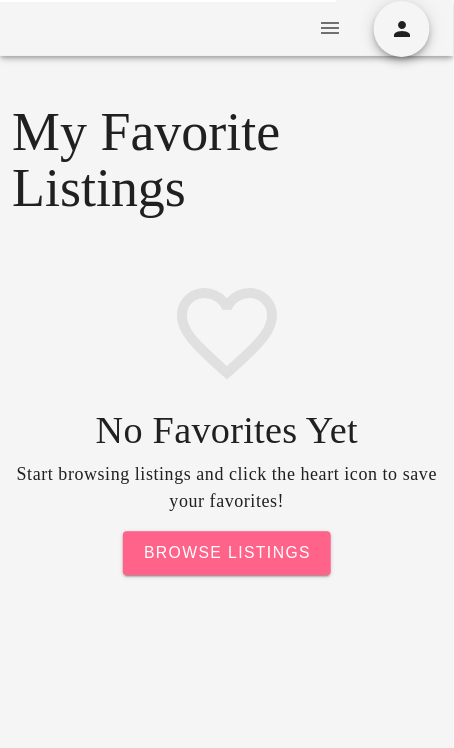 click on "Browse Listings" at bounding box center [227, 554] 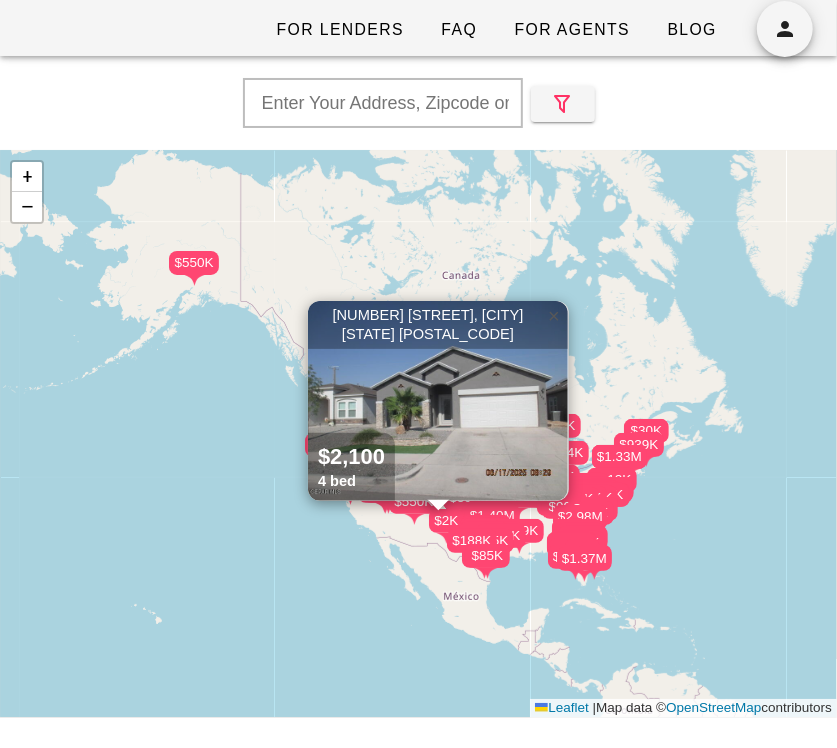click on "×" at bounding box center (554, 316) 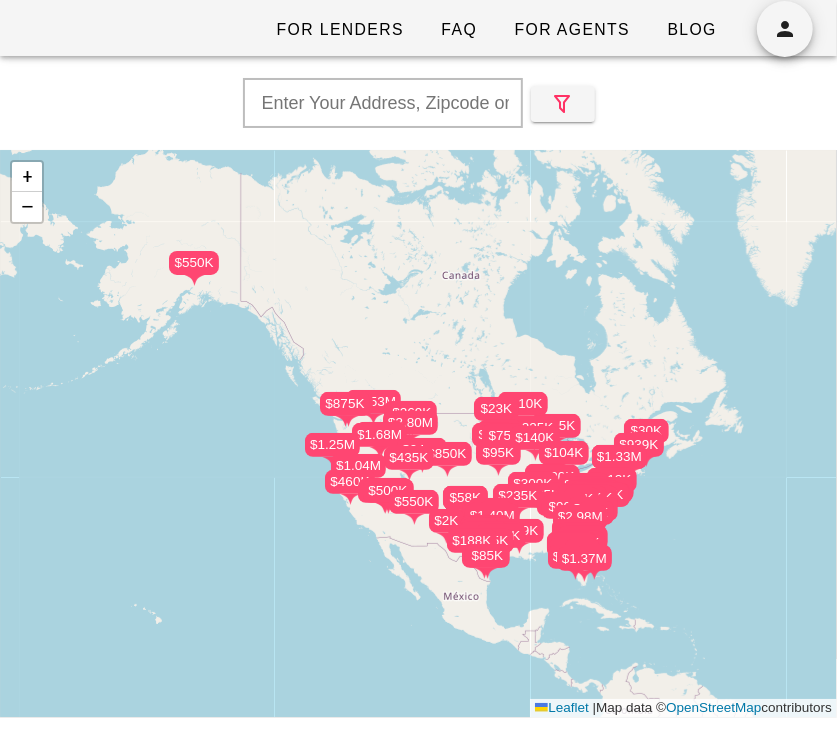 click on "$330K" at bounding box center [498, 453] 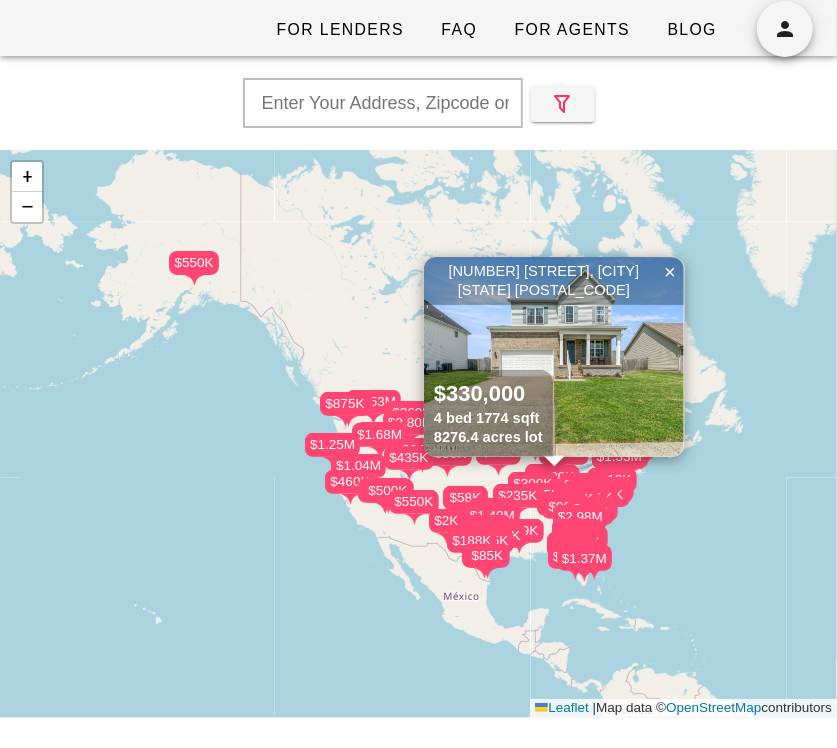 click on "$330K" at bounding box center [498, 453] 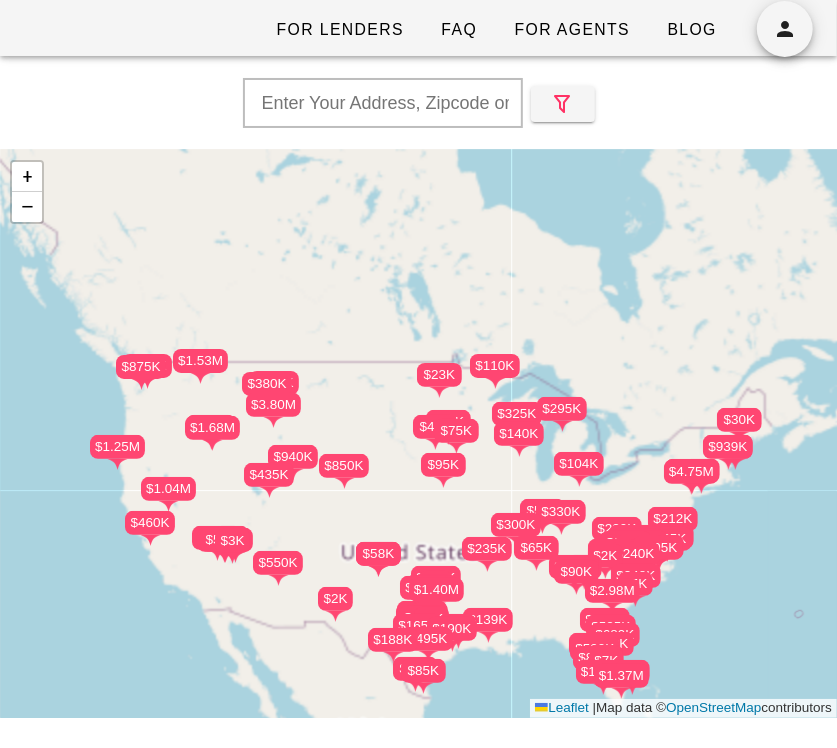 click on "$95K
$399K
$55K
$550K
$779K
$2K
$3K
$875K
$875K
$1.53M
$3K
$4.75M $212K $700K $593K $569K $241K $240K" at bounding box center [418, 434] 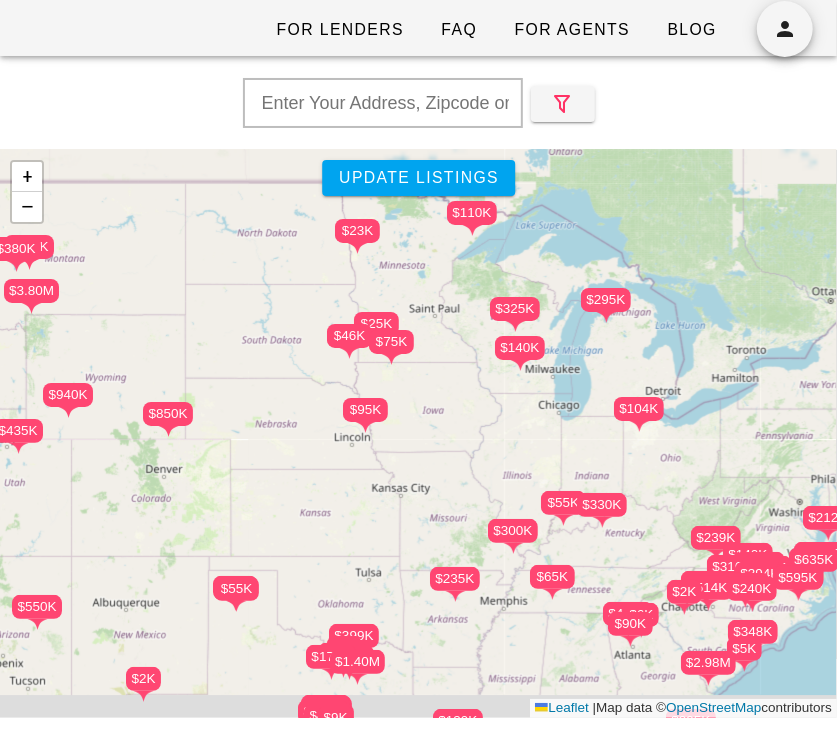 drag, startPoint x: 497, startPoint y: 542, endPoint x: 474, endPoint y: 487, distance: 59.615433 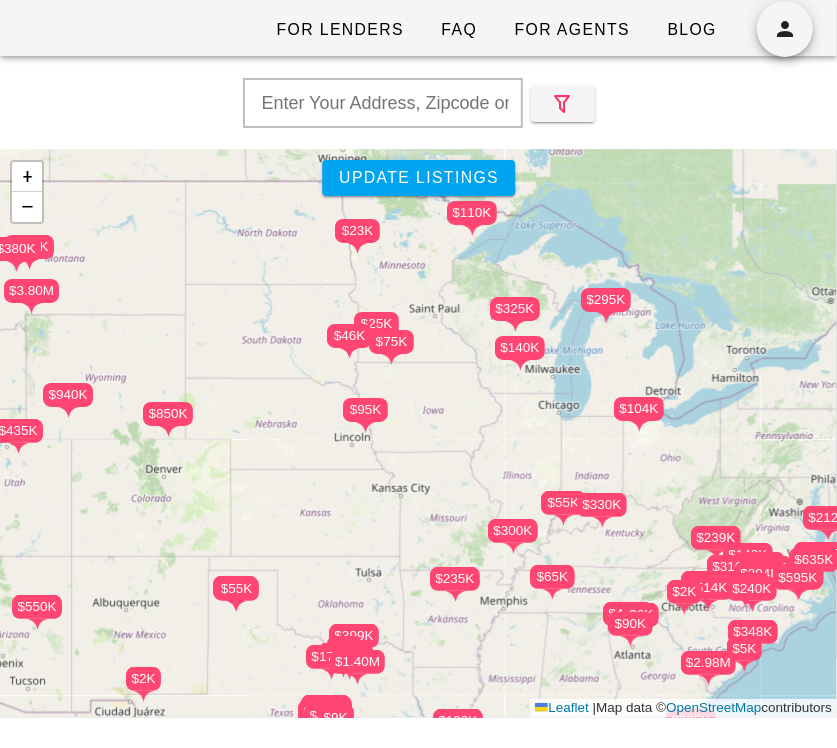 click on "$95K
$399K
$55K
$550K
$779K
$2K
$3K
$875K
$875K
$1.53M
$3K
$4.75M $212K $700K $593K $569K $241K $240K" at bounding box center (418, 434) 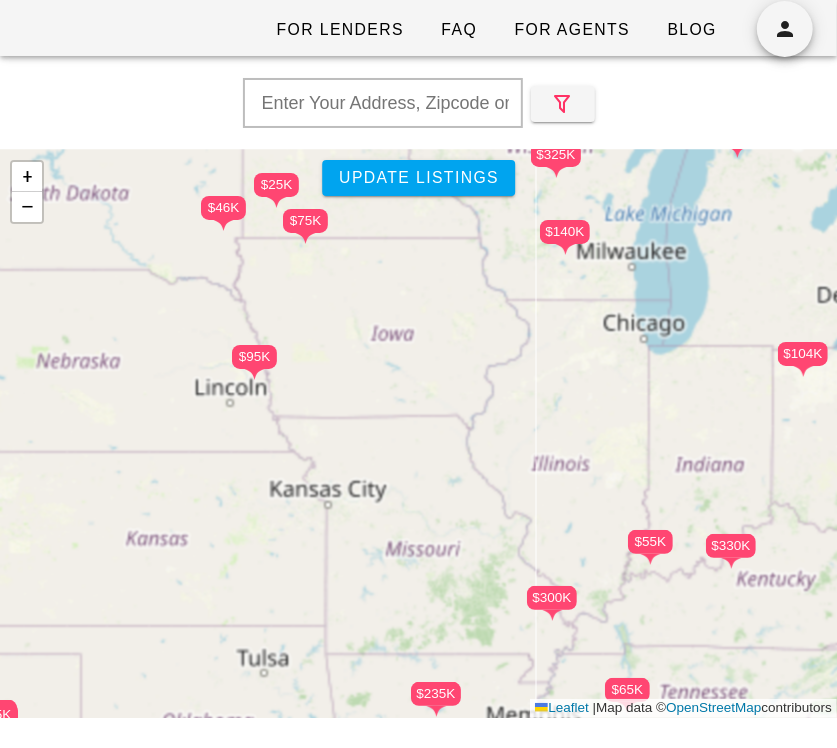 click on "$95K
$399K
$55K
$550K
$779K
$2K
$3K
$875K
$875K
$1.53M
$3K
$4.75M $212K $700K $593K $569K $241K $240K" at bounding box center (418, 434) 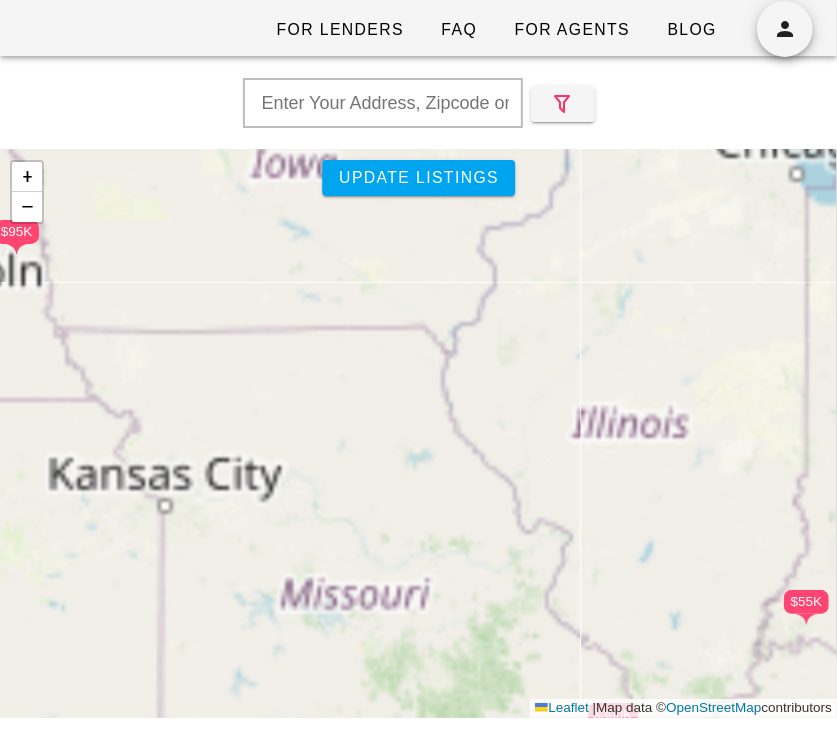 click on "$95K
$399K
$55K
$550K
$779K
$2K
$3K
$875K
$875K
$1.53M
$3K
$4.75M $212K $700K $593K $569K $241K $240K" at bounding box center (418, 434) 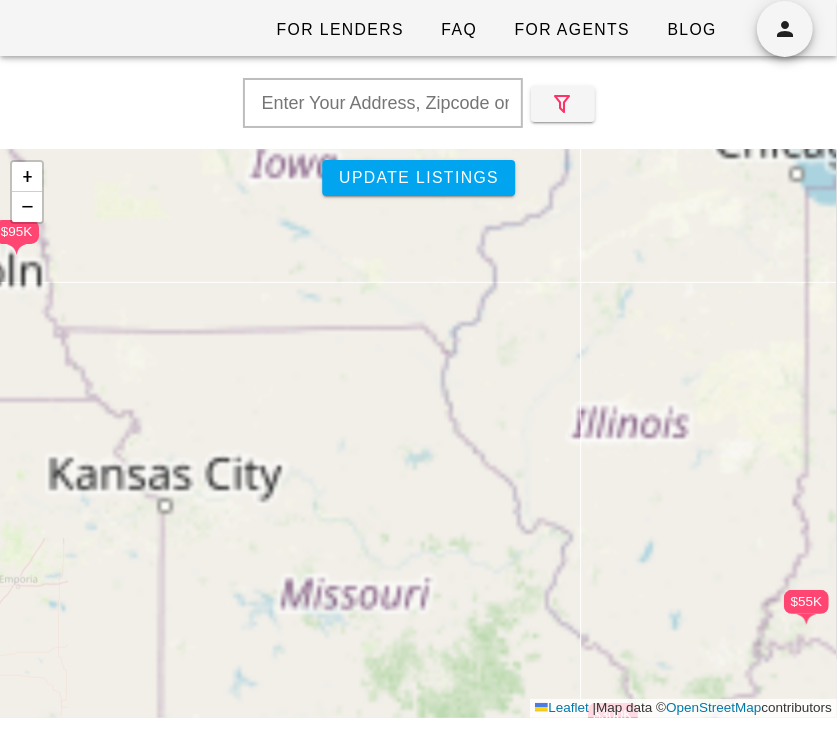 click on "$95K
$399K
$55K
$550K
$779K
$2K
$3K
$875K
$875K
$1.53M
$3K
$4.75M $212K $700K $593K $569K $241K $240K" at bounding box center (418, 434) 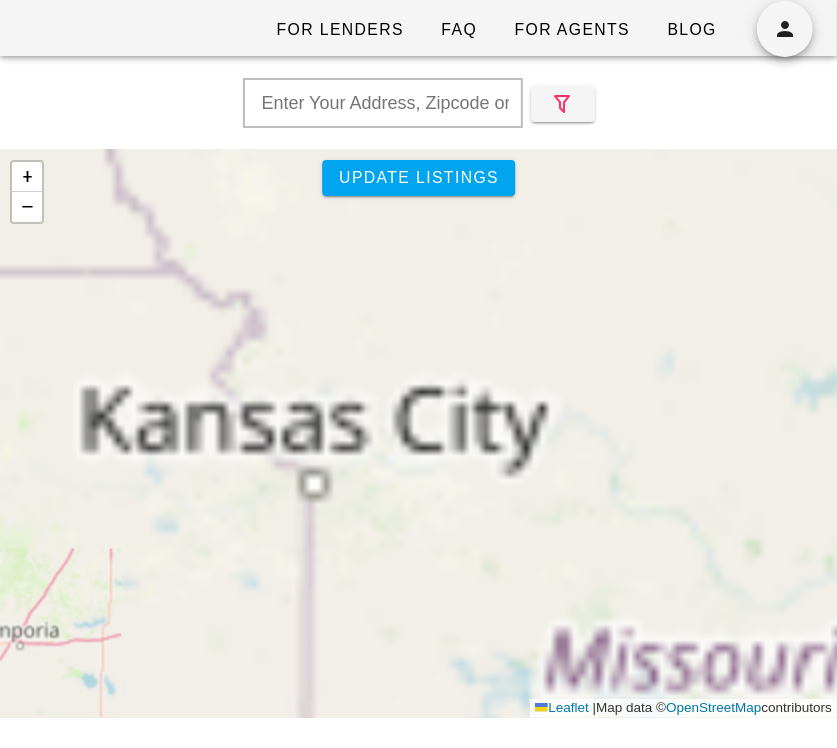 drag, startPoint x: 174, startPoint y: 531, endPoint x: 287, endPoint y: 531, distance: 113 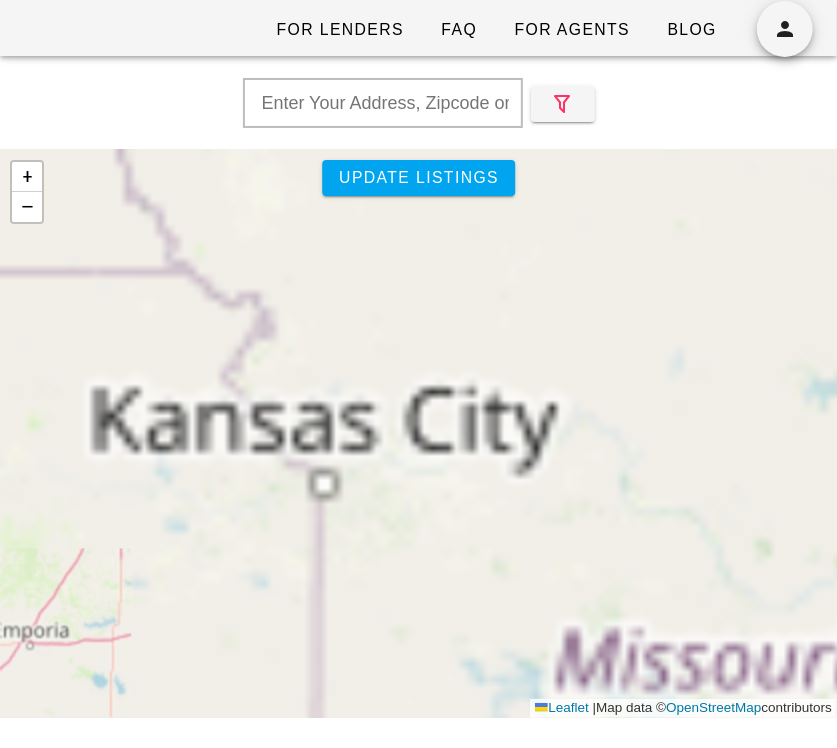 click on "$95K
$399K
$55K
$550K
$779K
$2K
$3K
$875K
$875K
$1.53M
$3K
$4.75M $212K $700K $593K $569K $241K $240K" at bounding box center [418, 434] 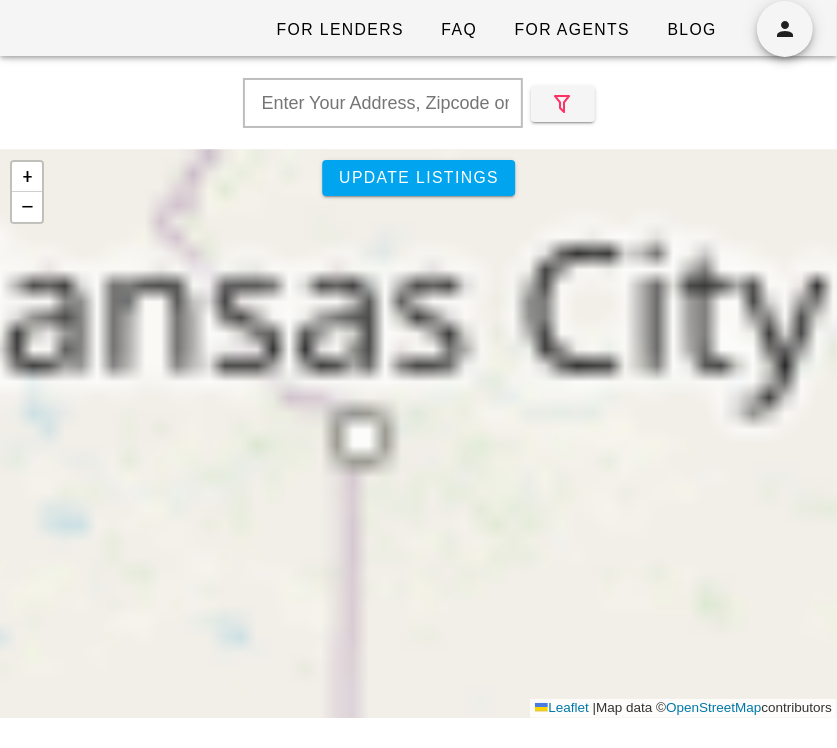 click on "$95K
$399K
$55K
$550K
$779K
$2K
$3K
$875K
$875K
$1.53M
$3K
$4.75M $212K $700K $593K $569K $241K $240K" at bounding box center [418, 434] 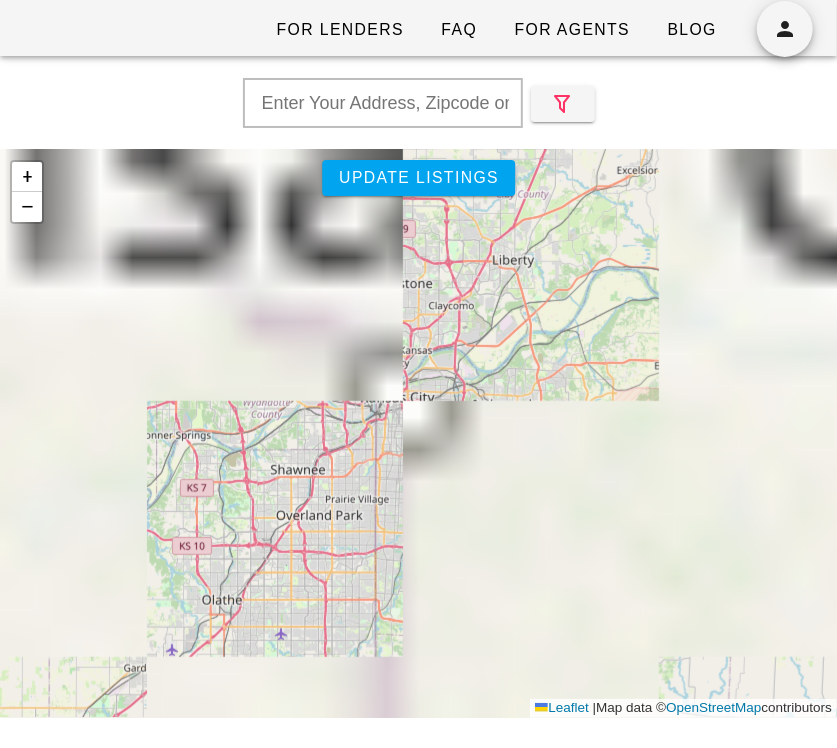 click on "$95K
$399K
$55K
$550K
$779K
$2K
$3K
$875K
$875K
$1.53M
$3K
$4.75M $212K $700K $593K $569K $241K $240K" at bounding box center (418, 434) 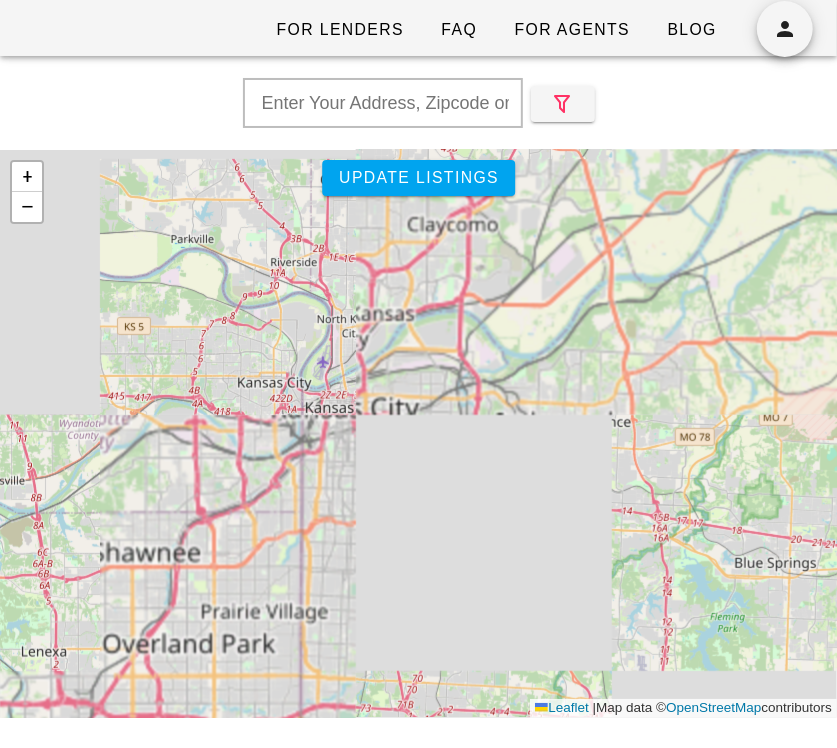 click on "$95K
$399K
$55K
$550K
$779K
$2K
$3K
$875K
$875K
$1.53M
$3K
$4.75M $212K $700K $593K $569K $241K $240K" at bounding box center [418, 434] 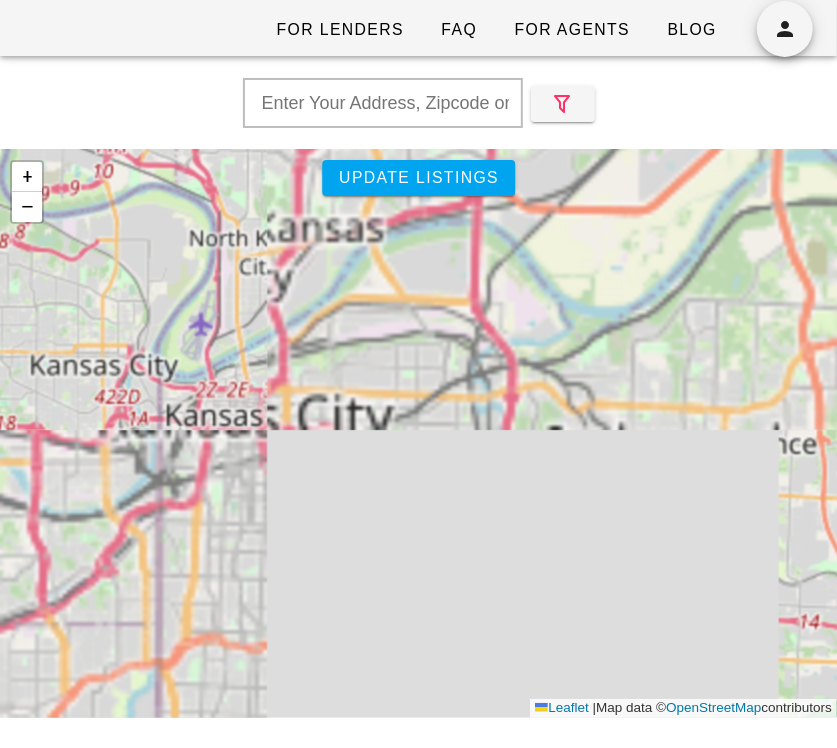 drag, startPoint x: 450, startPoint y: 387, endPoint x: 474, endPoint y: 344, distance: 49.24429 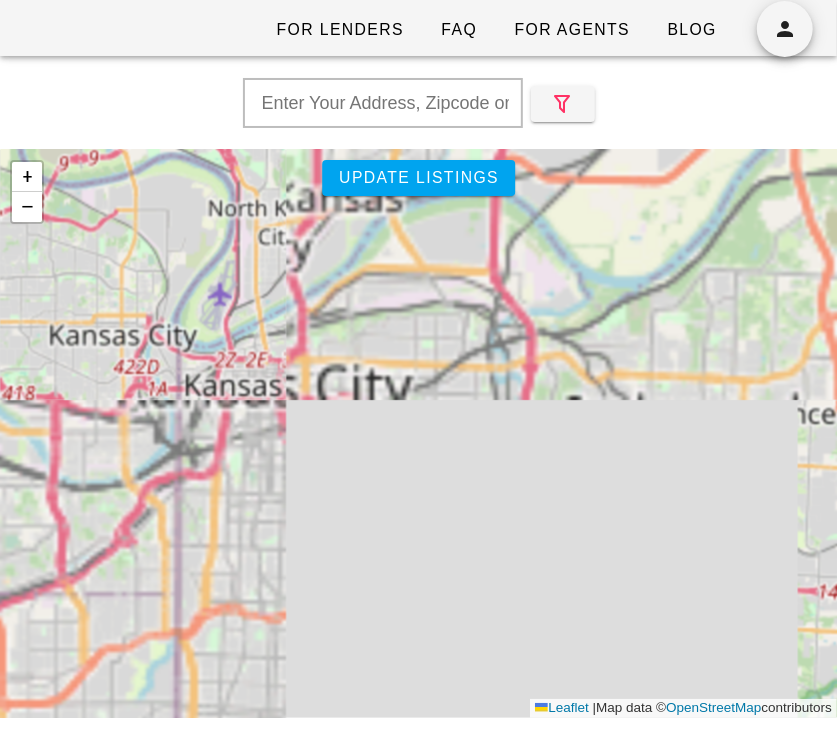 click on "$95K
$399K
$55K
$550K
$779K
$2K
$3K
$875K
$875K
$1.53M
$3K
$4.75M $212K $700K $593K $569K $241K $240K" at bounding box center [418, 434] 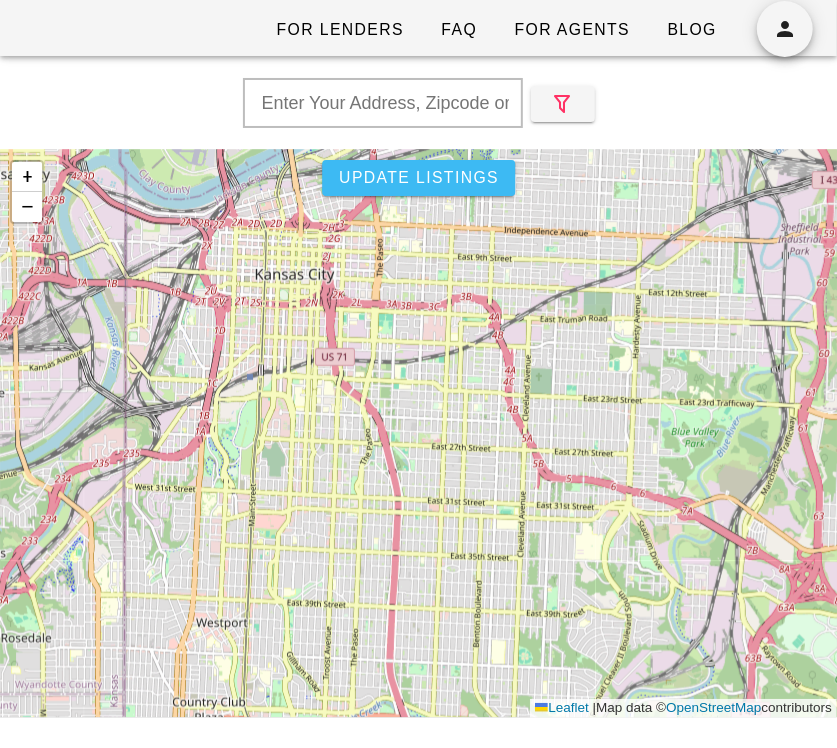 click on "Update listings" at bounding box center (418, 178) 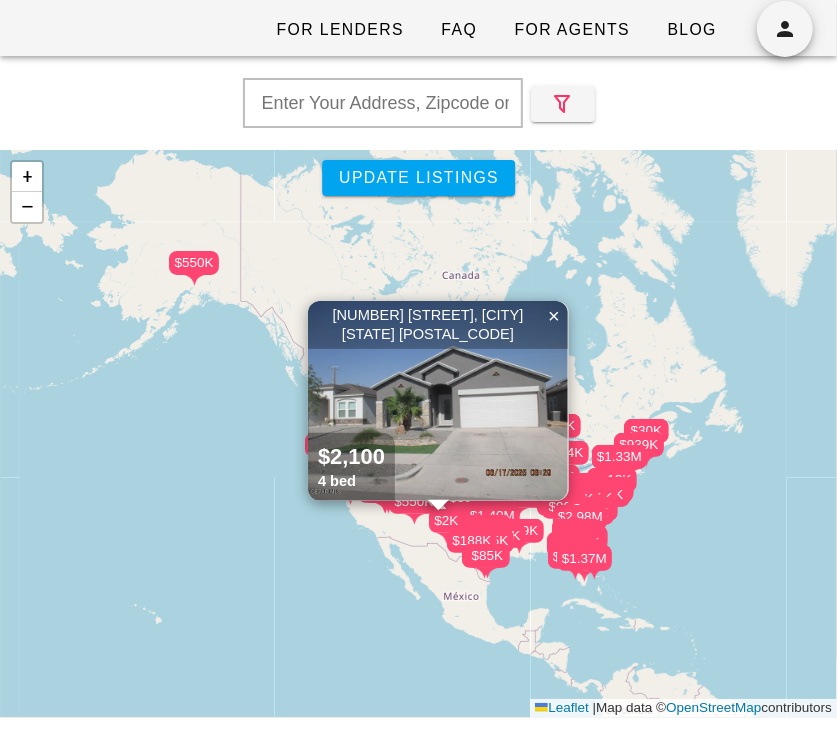 click on "$550K" at bounding box center [498, 453] 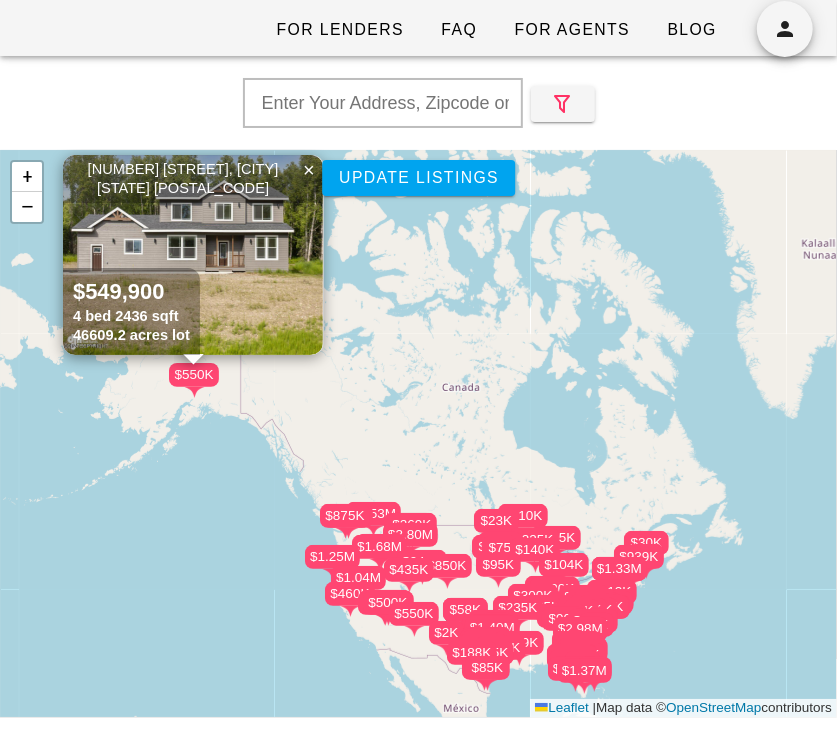 click at bounding box center (193, 255) 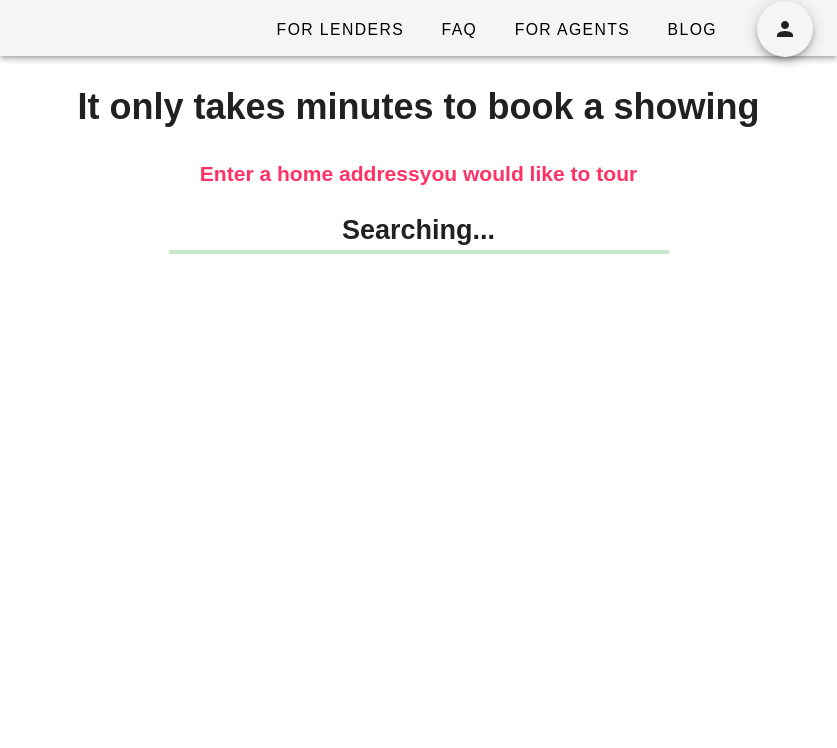 scroll, scrollTop: 0, scrollLeft: 0, axis: both 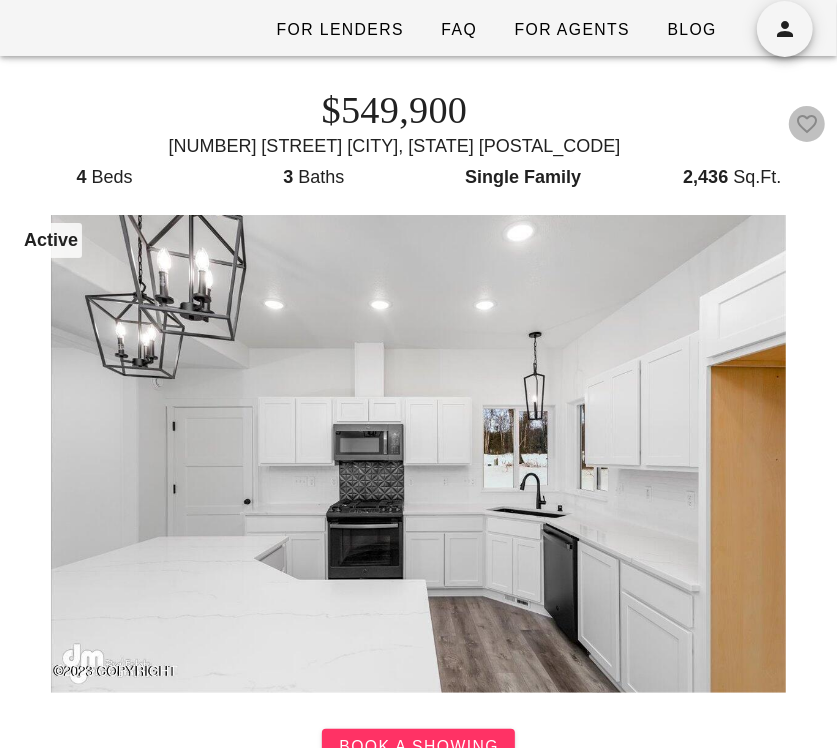 click at bounding box center [807, 124] 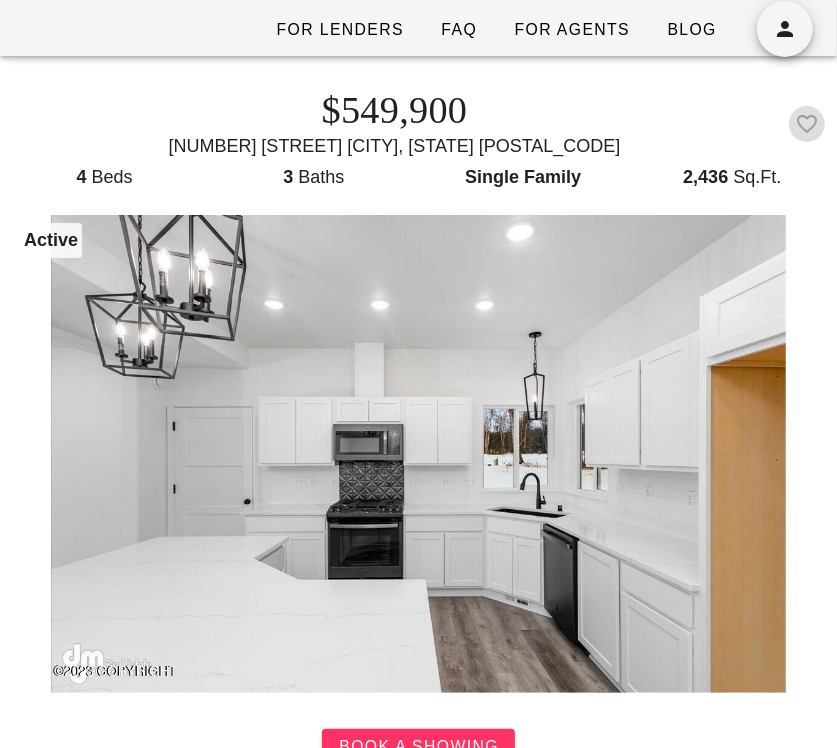 click at bounding box center [807, 124] 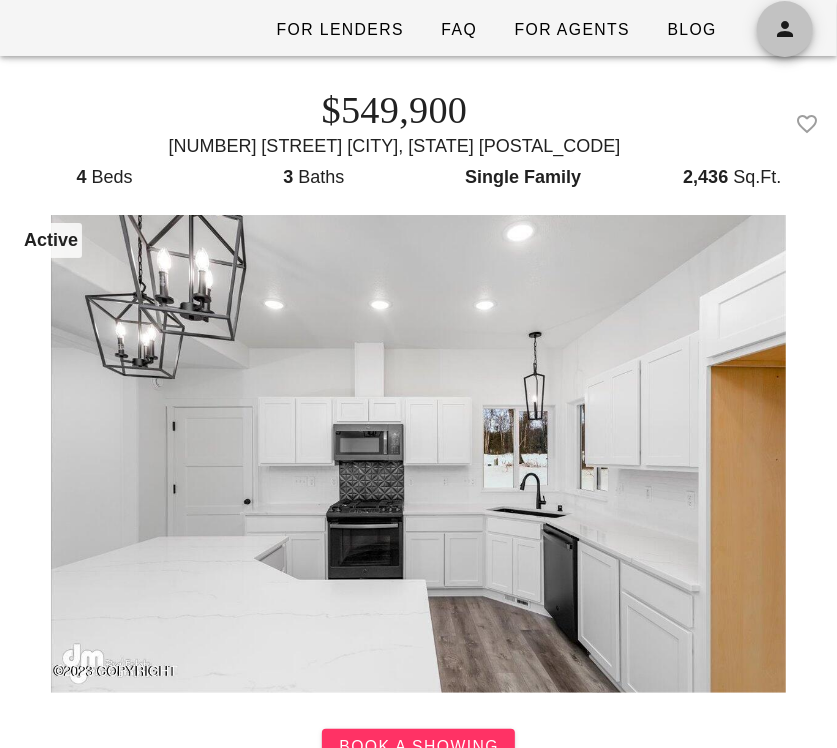 click at bounding box center (785, 29) 